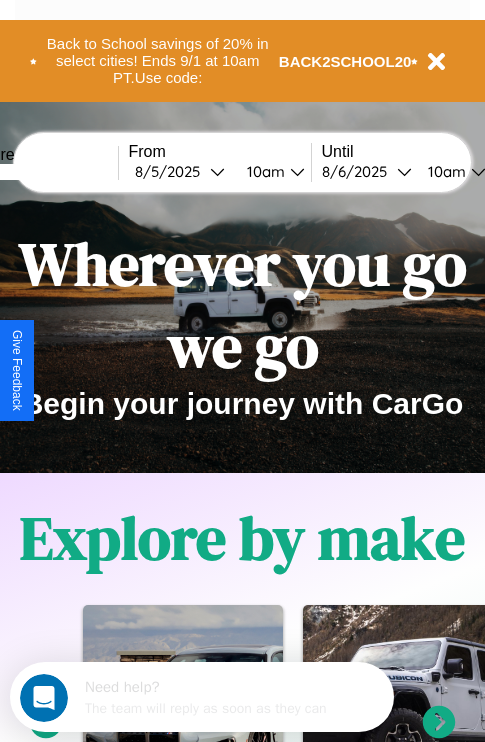 scroll, scrollTop: 0, scrollLeft: 0, axis: both 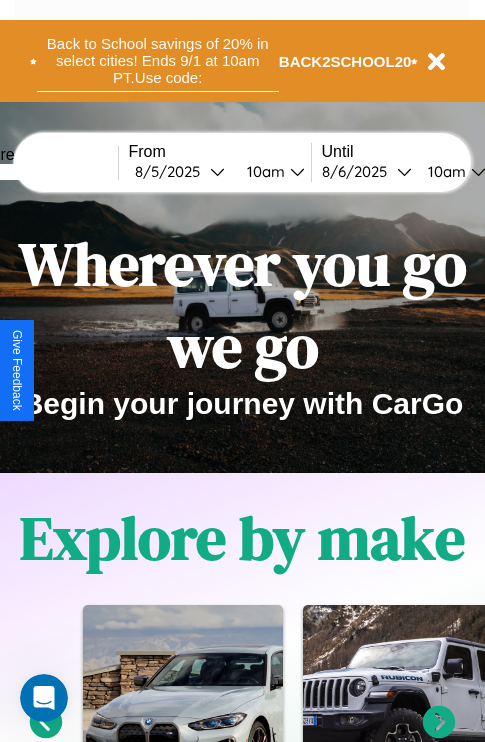 click on "Back to School savings of 20% in select cities! Ends 9/1 at 10am PT.  Use code:" at bounding box center [158, 61] 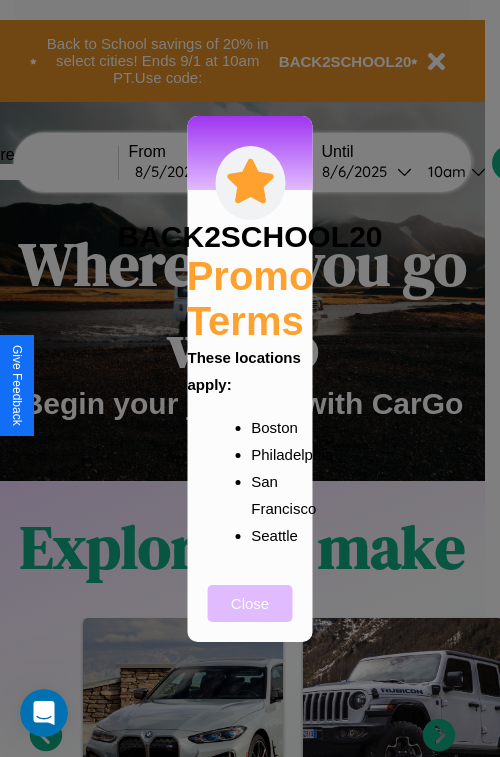 click on "Close" at bounding box center (250, 603) 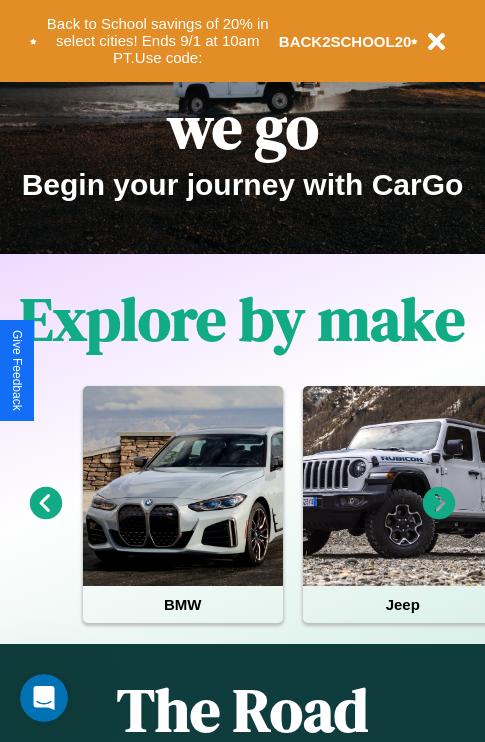 scroll, scrollTop: 308, scrollLeft: 0, axis: vertical 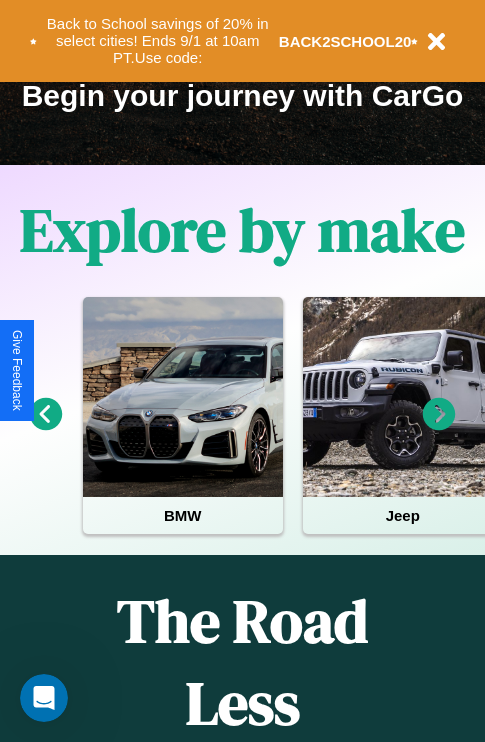 click 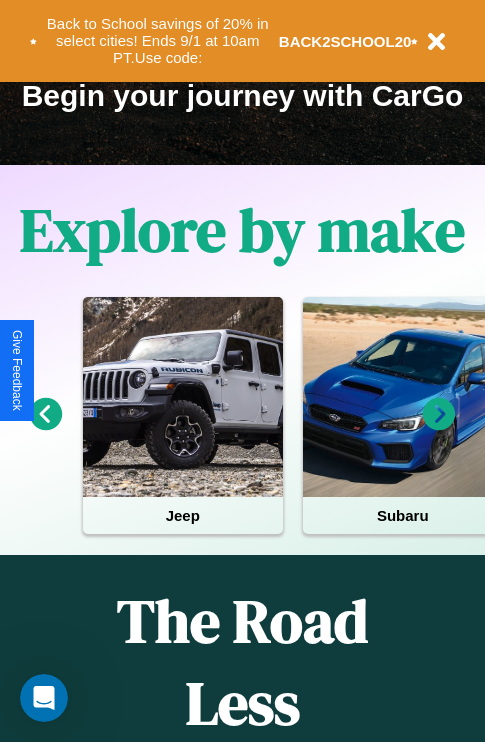 click 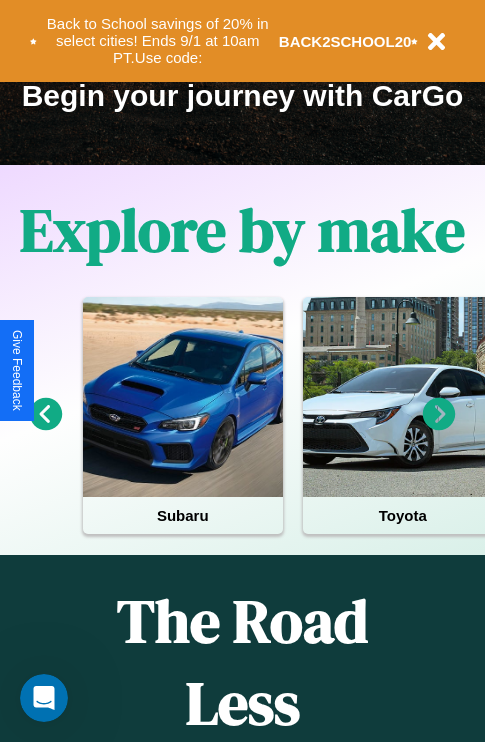 click 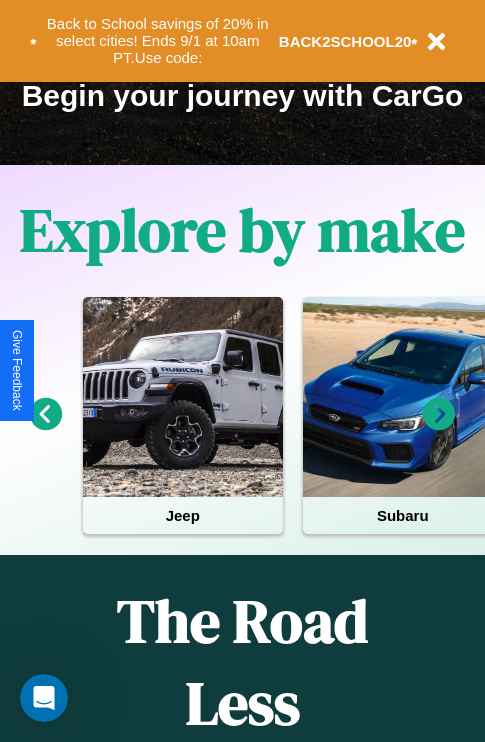 click 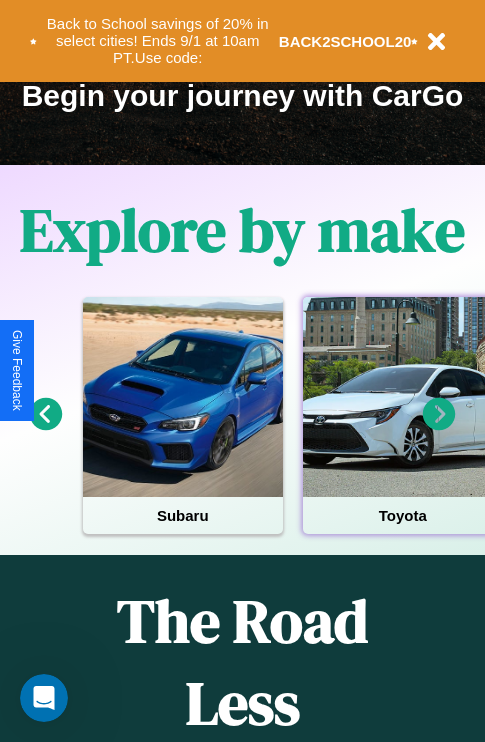 click at bounding box center (403, 397) 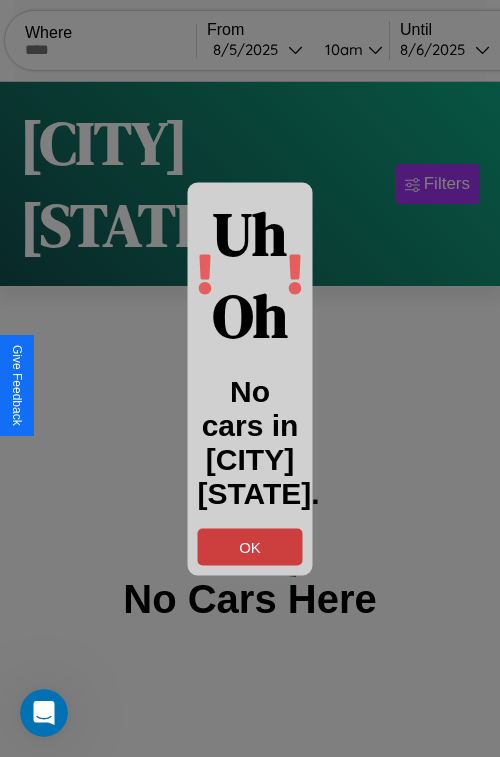 click on "OK" at bounding box center [250, 546] 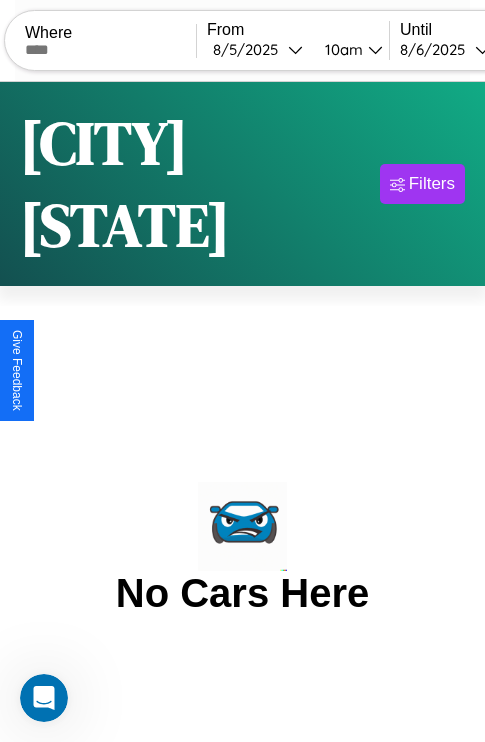click at bounding box center [110, 50] 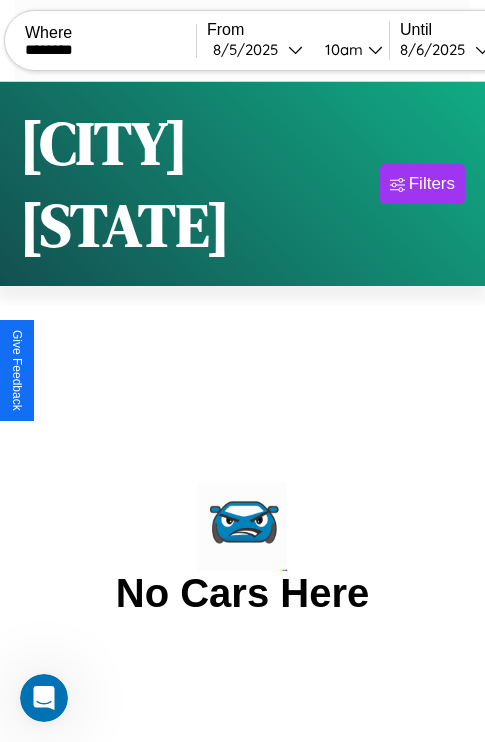 type on "********" 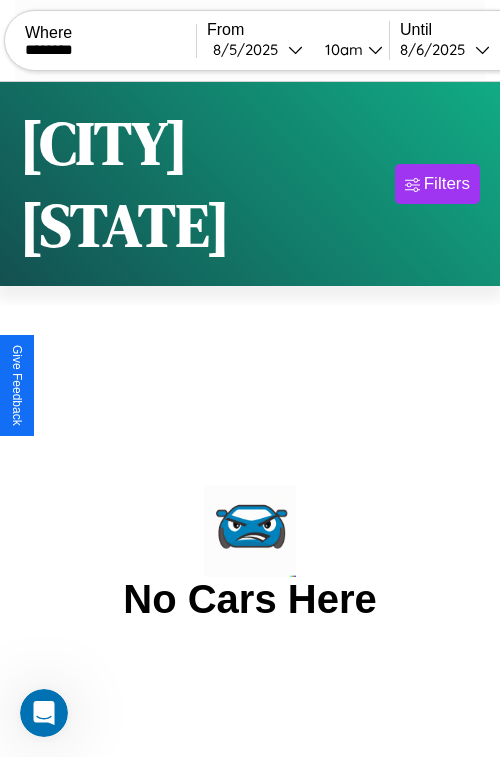 select on "*" 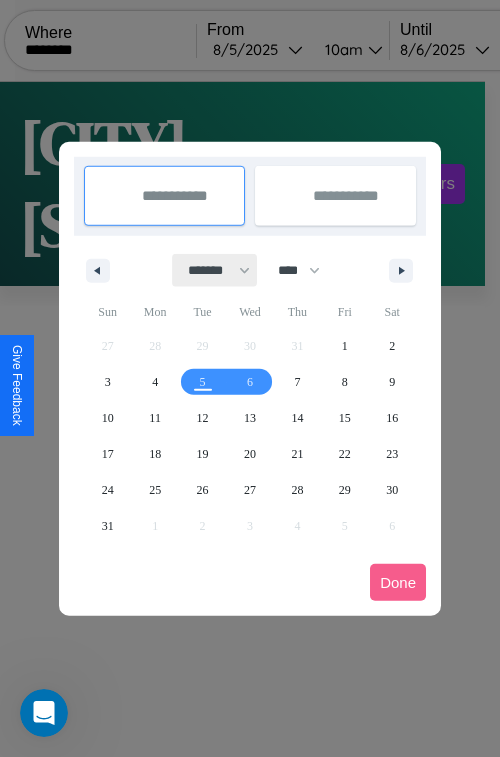 click on "******* ******** ***** ***** *** **** **** ****** ********* ******* ******** ********" at bounding box center [215, 270] 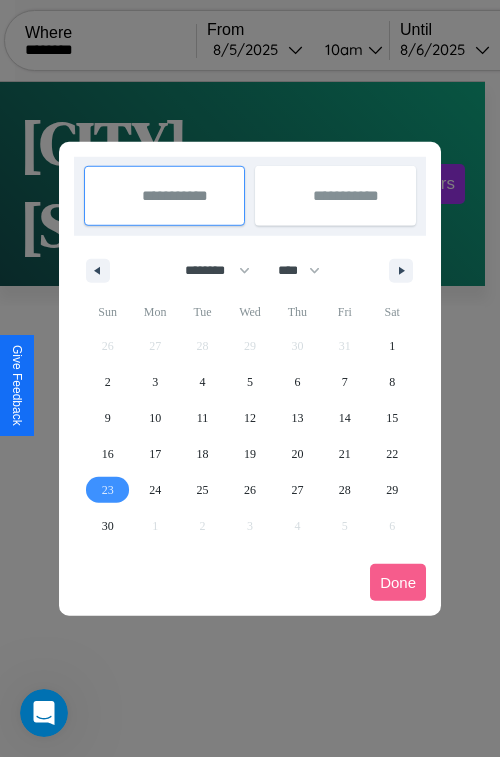 click on "23" at bounding box center (108, 490) 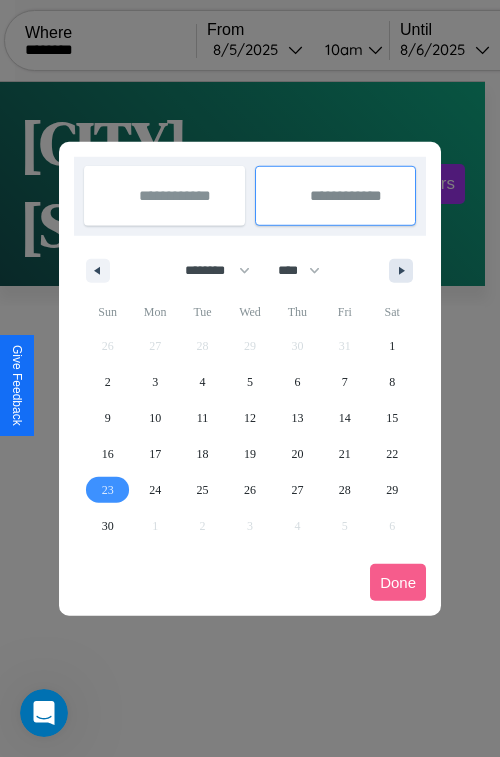click at bounding box center (405, 271) 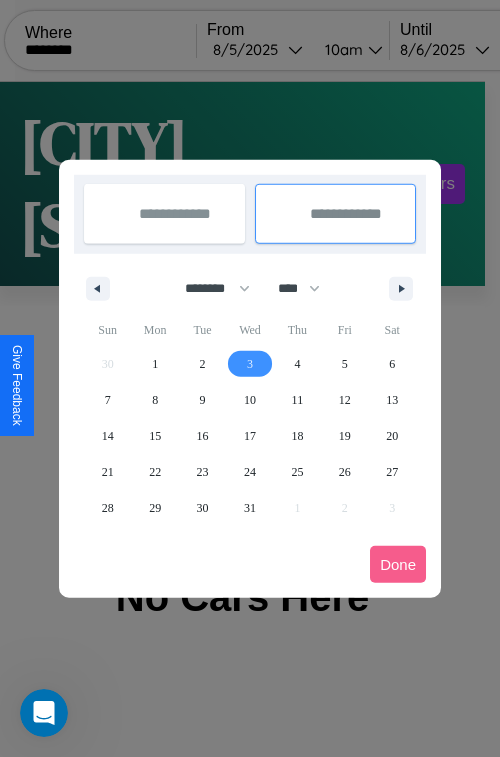 click on "3" at bounding box center (250, 364) 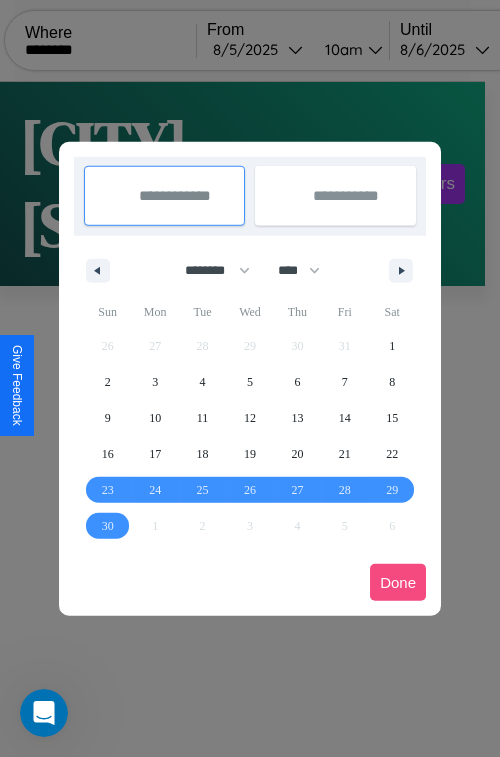 click on "Done" at bounding box center (398, 582) 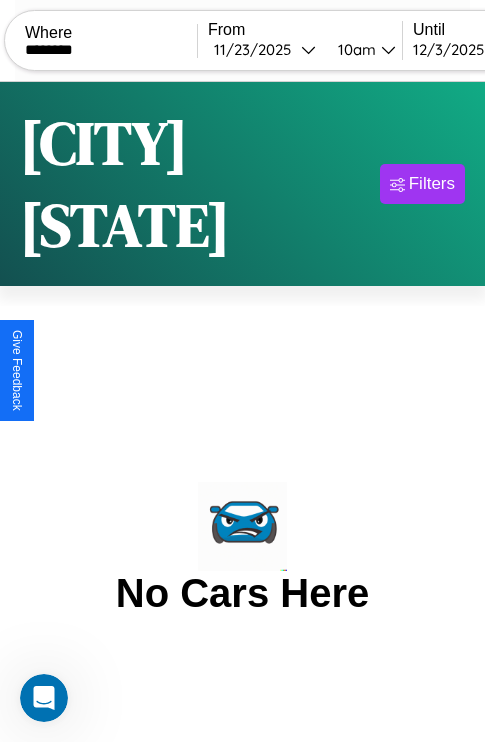 click on "10am" at bounding box center (354, 49) 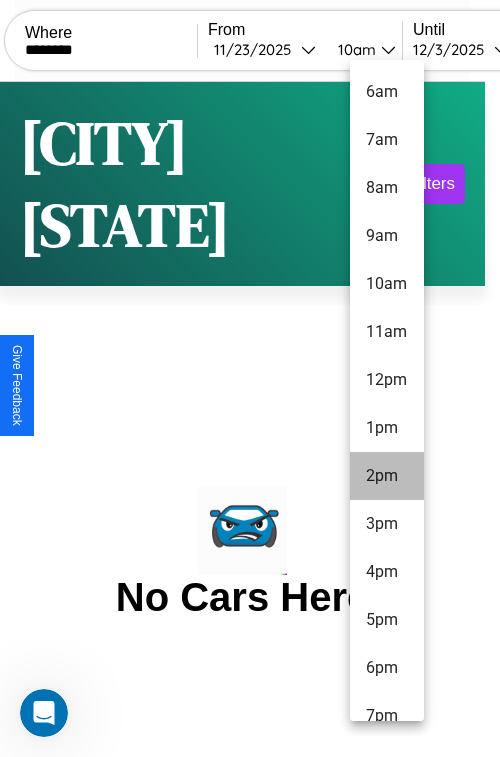 click on "2pm" at bounding box center (387, 476) 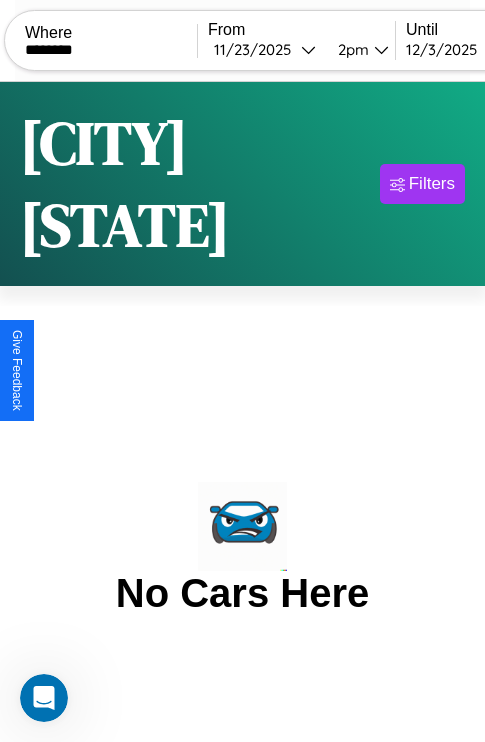 scroll, scrollTop: 0, scrollLeft: 184, axis: horizontal 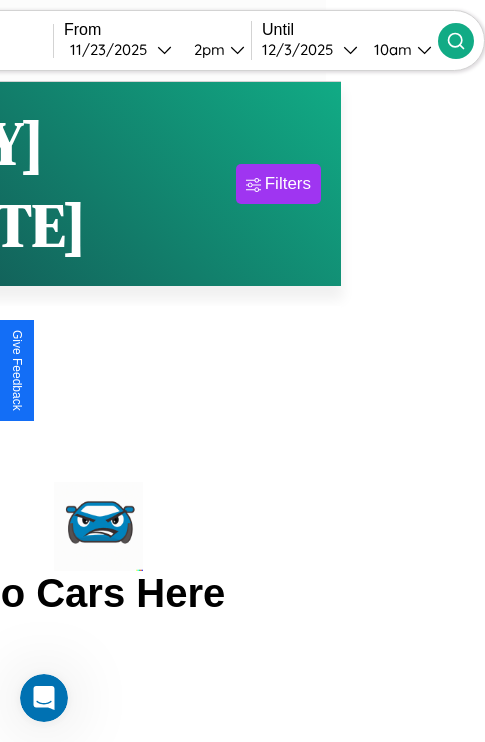 click 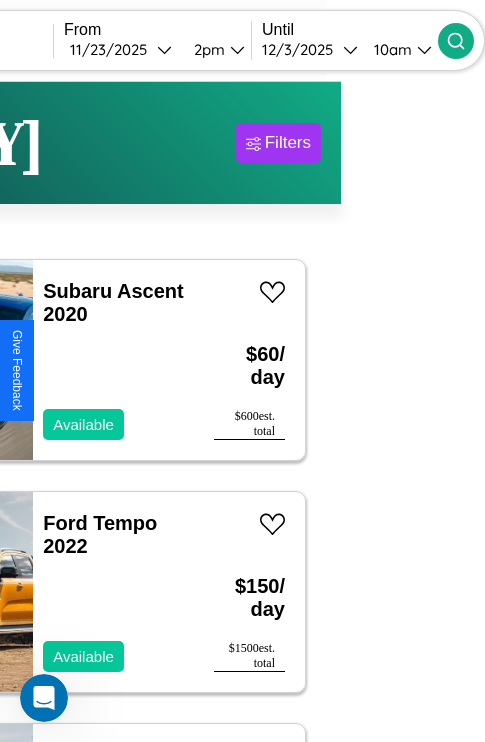 scroll, scrollTop: 95, scrollLeft: 35, axis: both 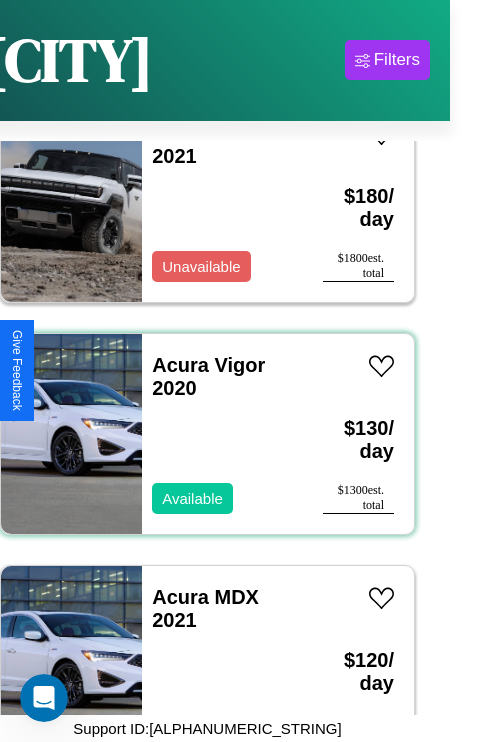 click on "Acura   Vigor   2020 Available" at bounding box center [222, 434] 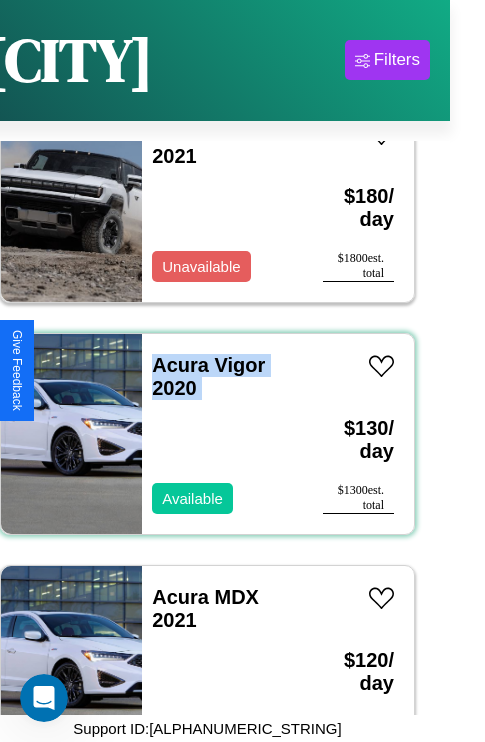 click on "Acura   Vigor   2020 Available" at bounding box center (222, 434) 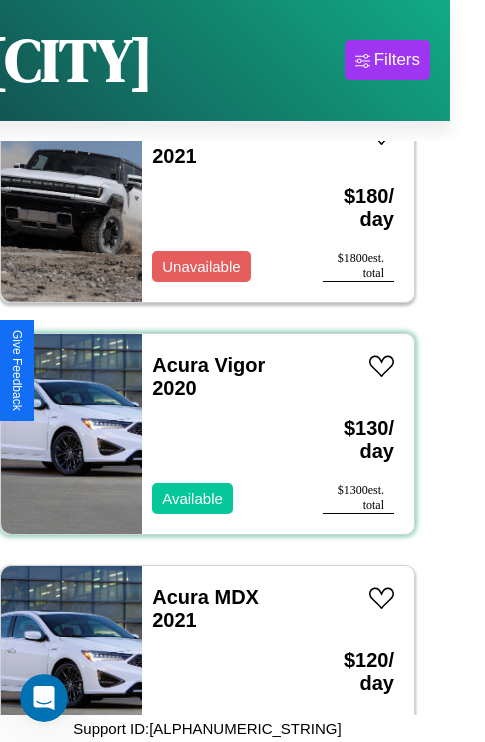 click on "Acura   Vigor   2020 Available" at bounding box center [222, 434] 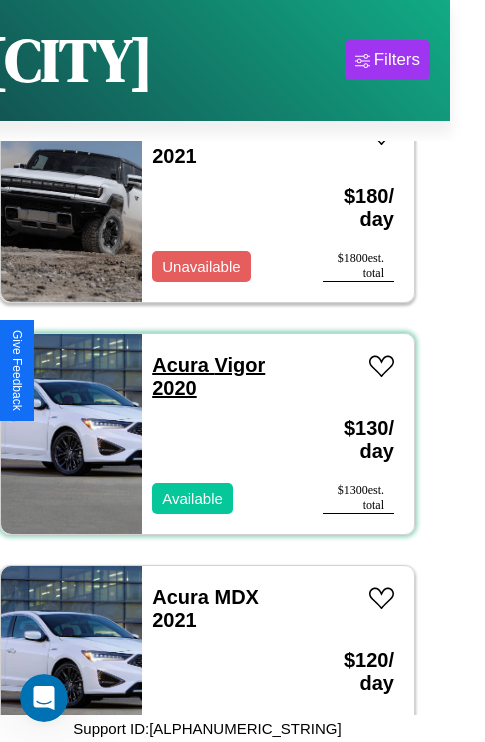 click on "Acura   Vigor   2020" at bounding box center [208, 376] 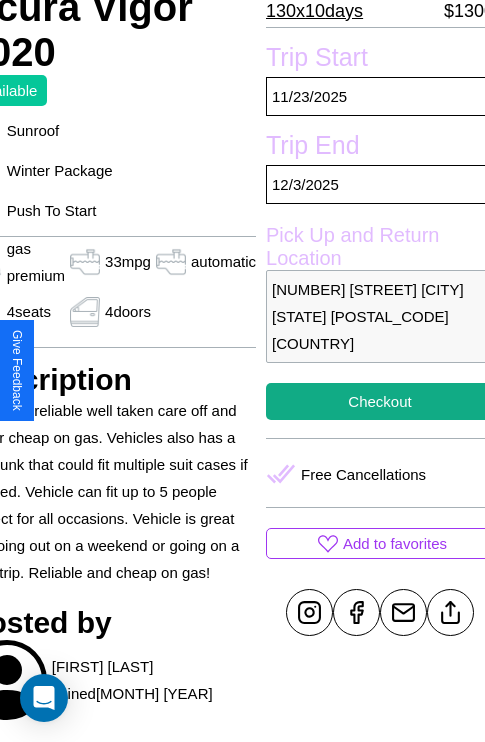 scroll, scrollTop: 459, scrollLeft: 107, axis: both 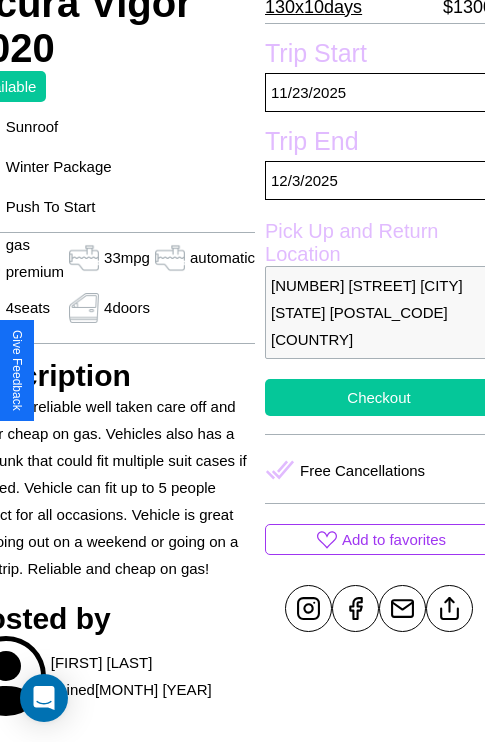 click on "Checkout" at bounding box center (379, 397) 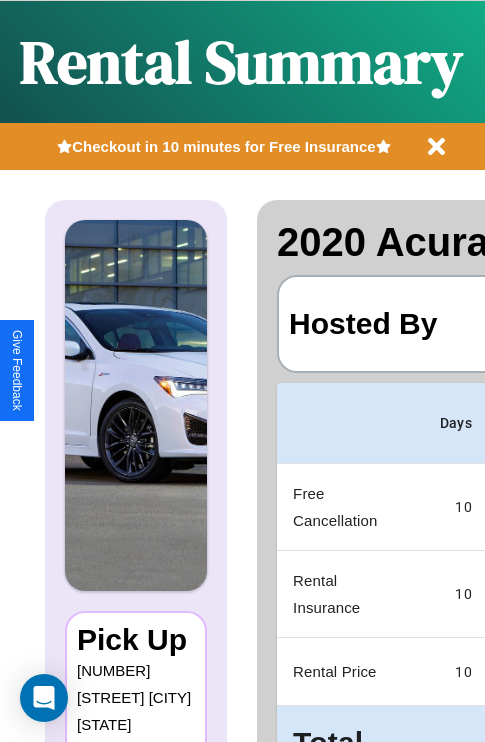 scroll, scrollTop: 0, scrollLeft: 389, axis: horizontal 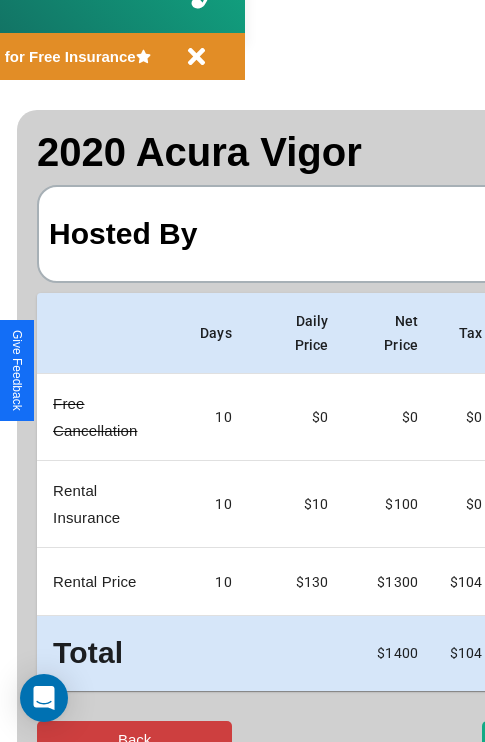 click on "Back" at bounding box center [134, 739] 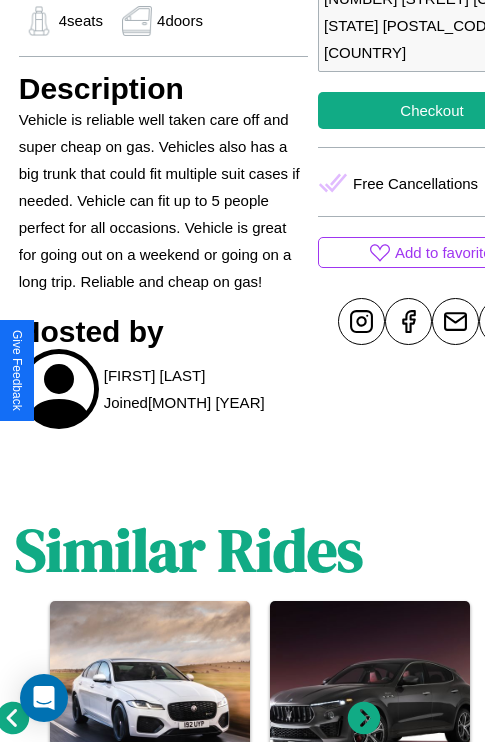 scroll, scrollTop: 909, scrollLeft: 30, axis: both 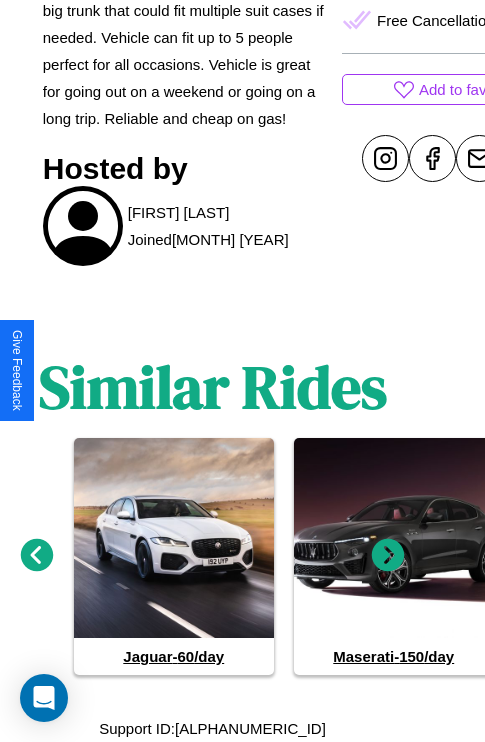 click 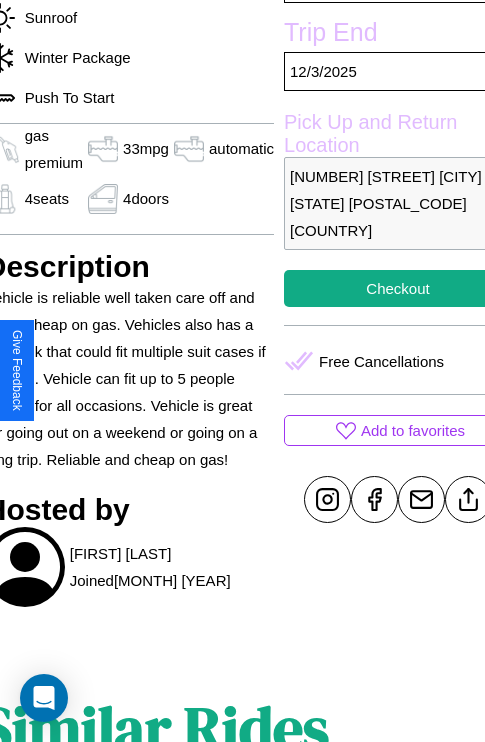 scroll, scrollTop: 459, scrollLeft: 107, axis: both 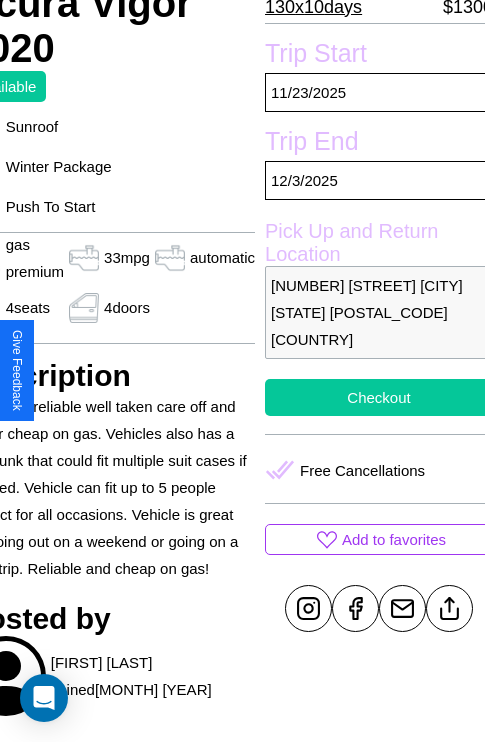 click on "Checkout" at bounding box center [379, 397] 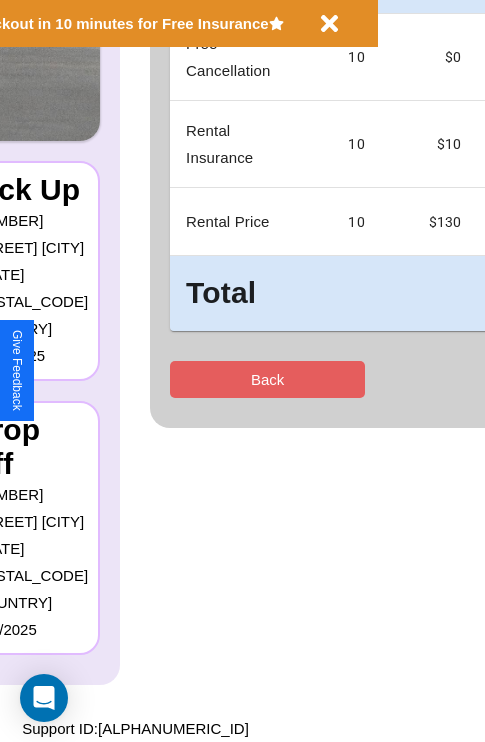 scroll, scrollTop: 0, scrollLeft: 0, axis: both 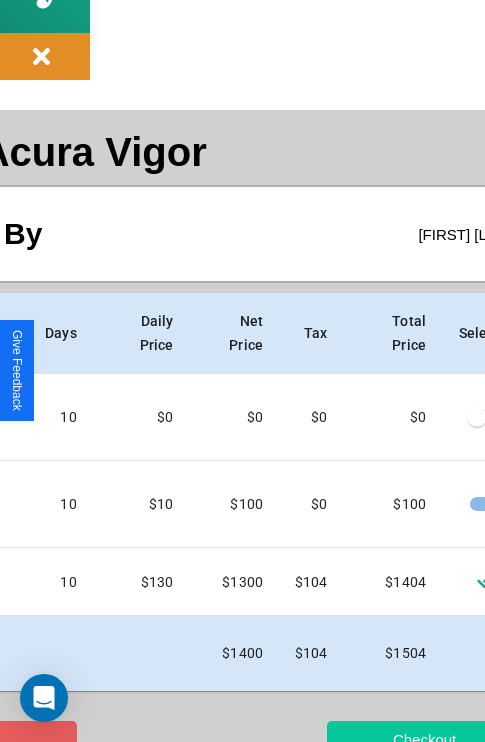 click on "Checkout" at bounding box center (424, 739) 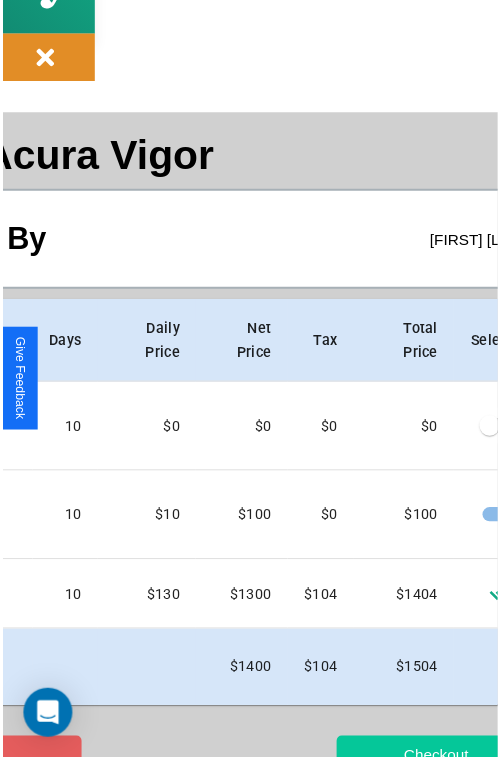 scroll, scrollTop: 0, scrollLeft: 0, axis: both 